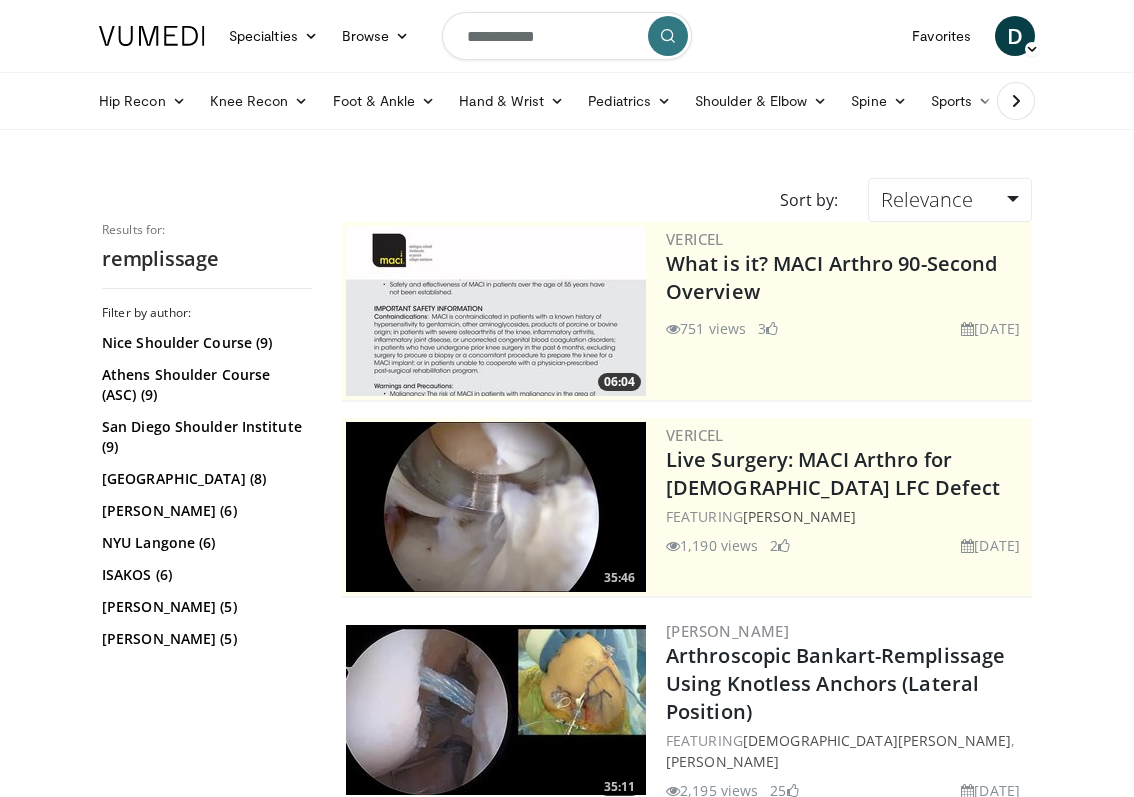 scroll, scrollTop: 0, scrollLeft: 0, axis: both 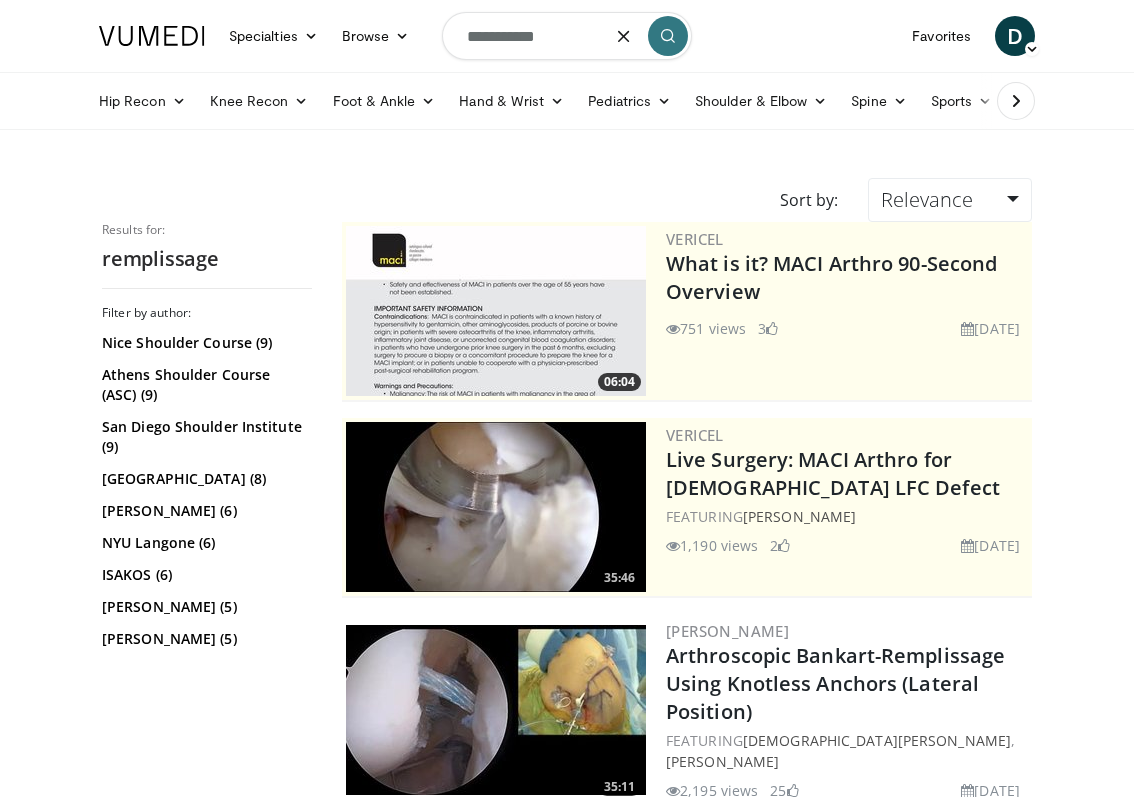 click on "**********" at bounding box center (567, 36) 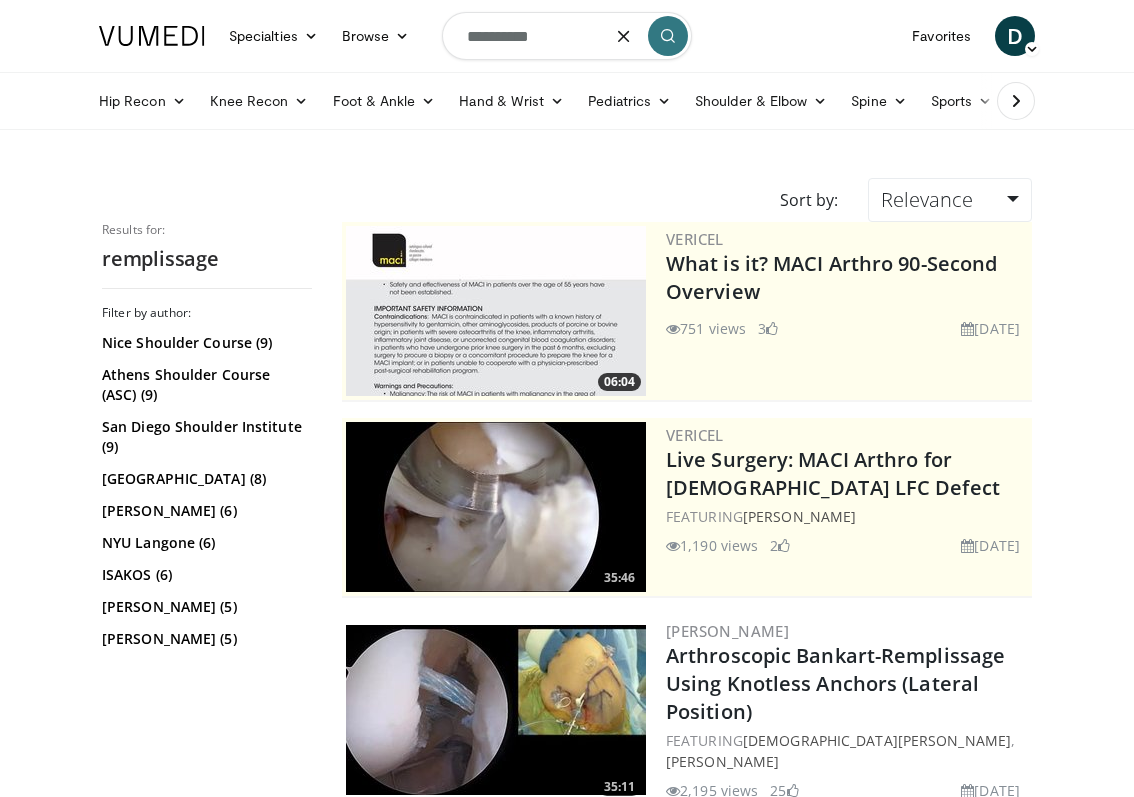 type on "**********" 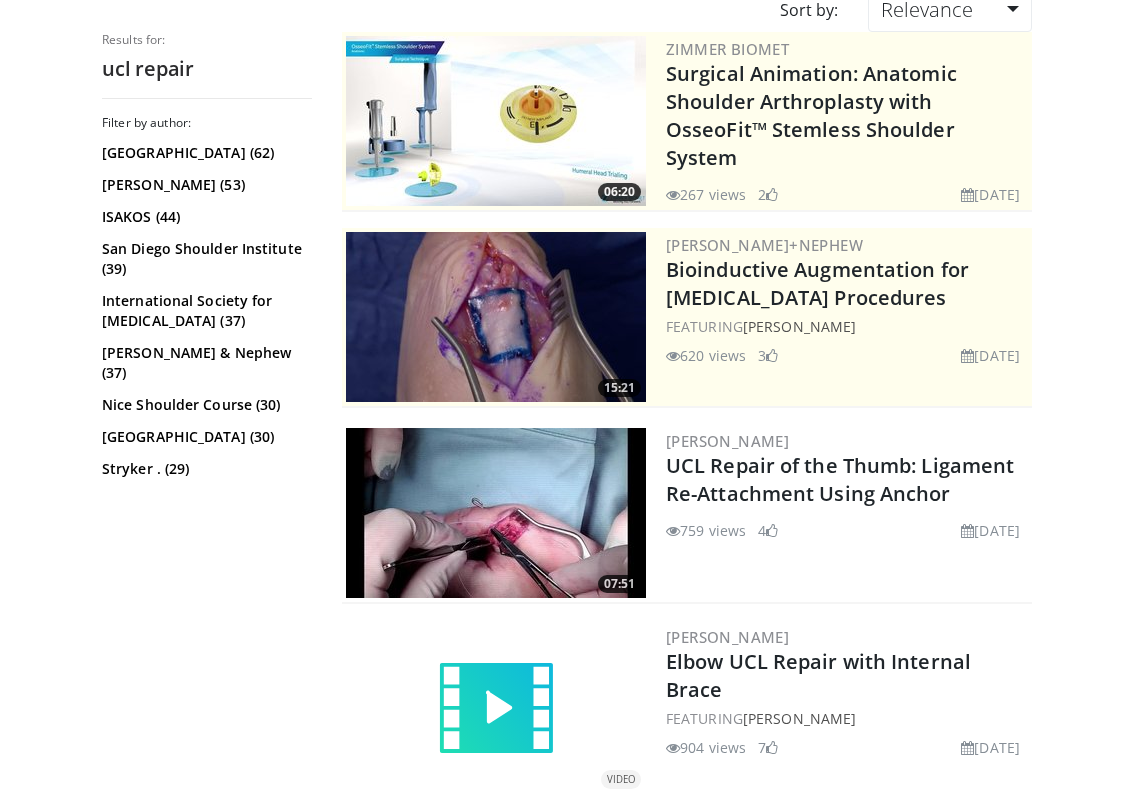 scroll, scrollTop: 0, scrollLeft: 0, axis: both 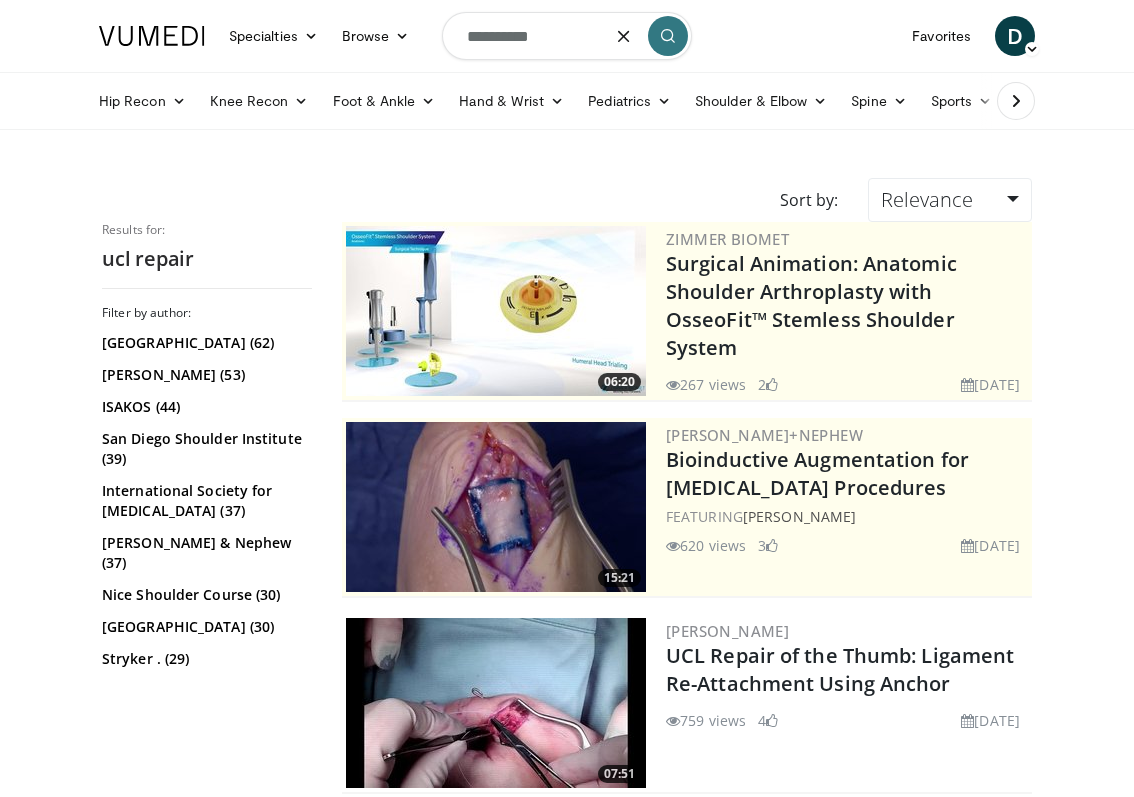 click on "**********" at bounding box center [567, 36] 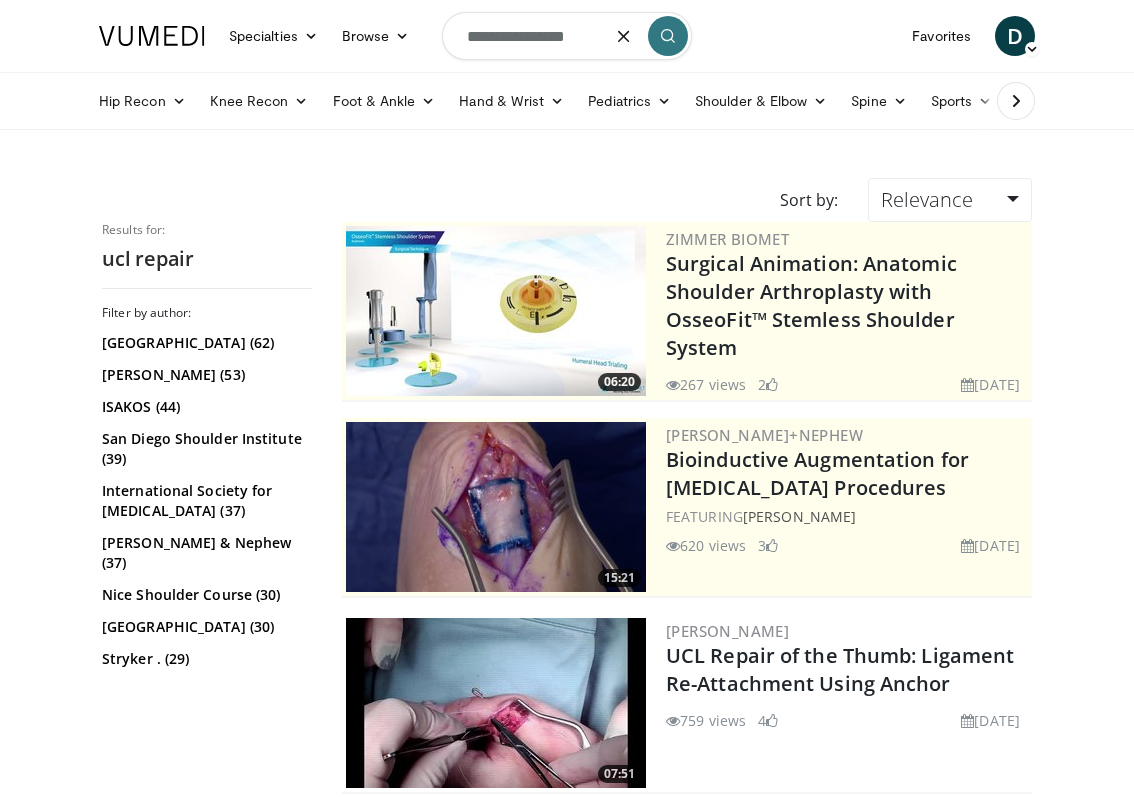 type on "**********" 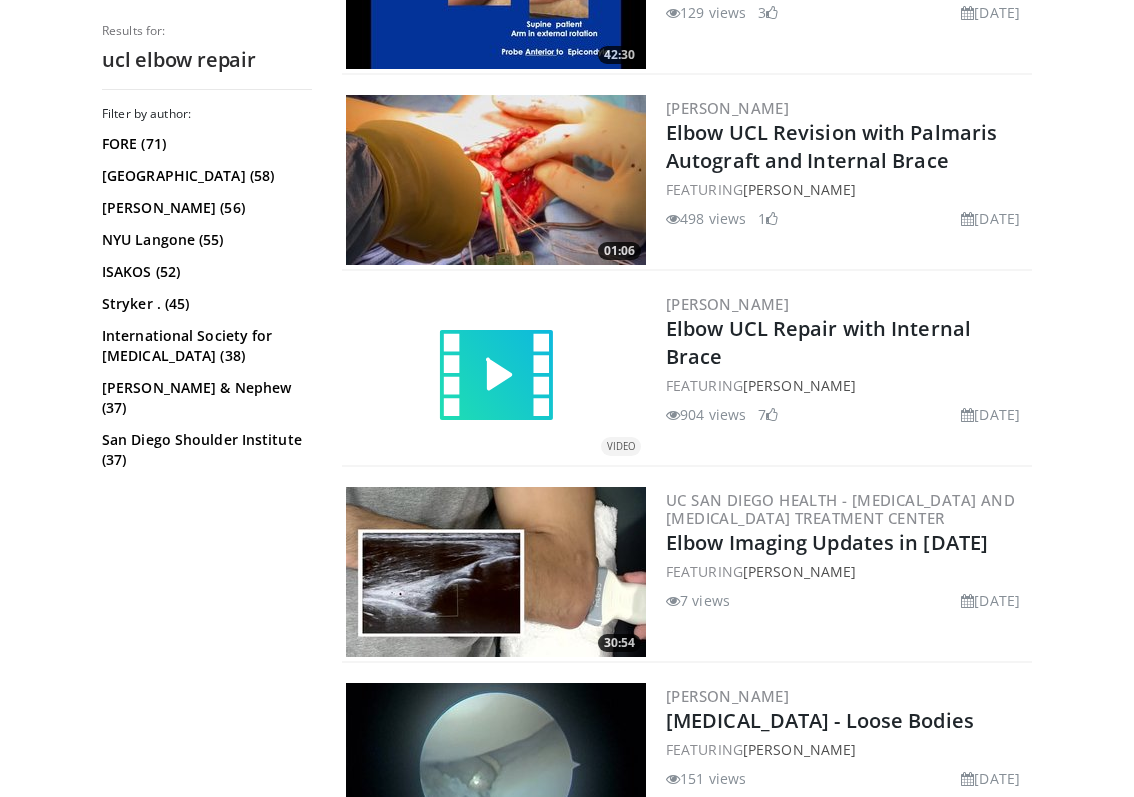 scroll, scrollTop: 916, scrollLeft: 0, axis: vertical 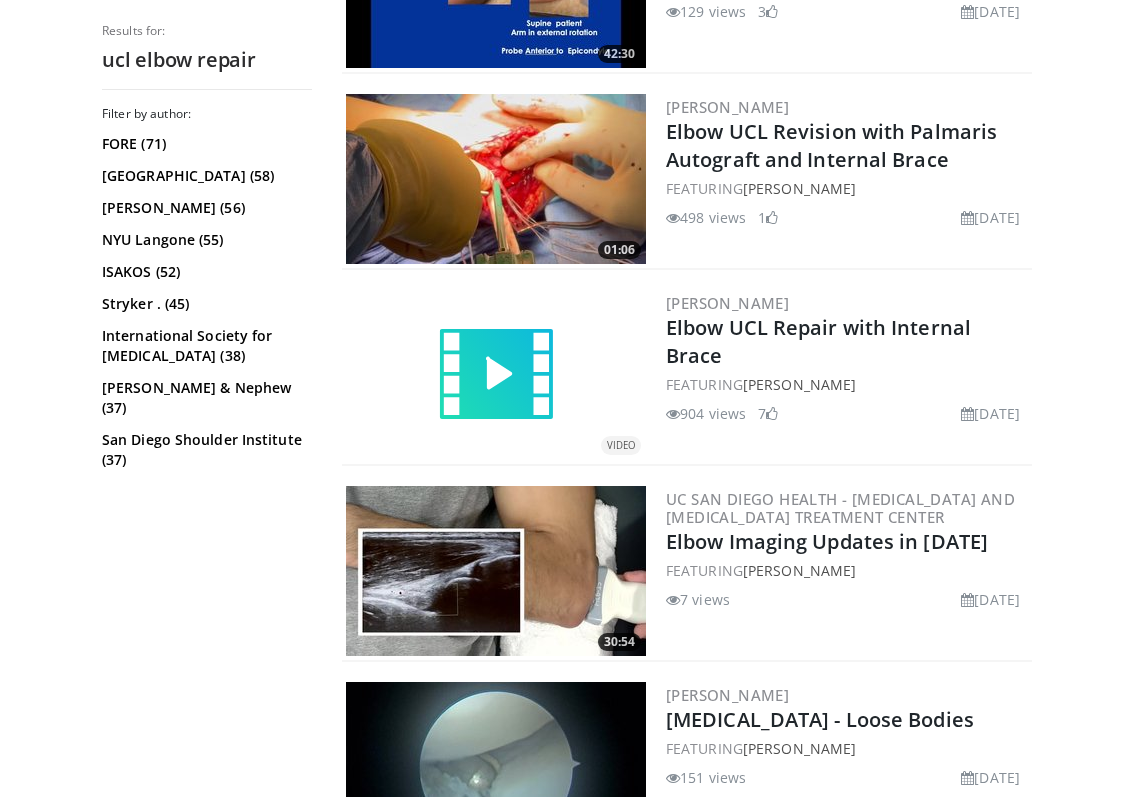 click on "Elbow UCL Repair with Internal Brace" at bounding box center (847, 342) 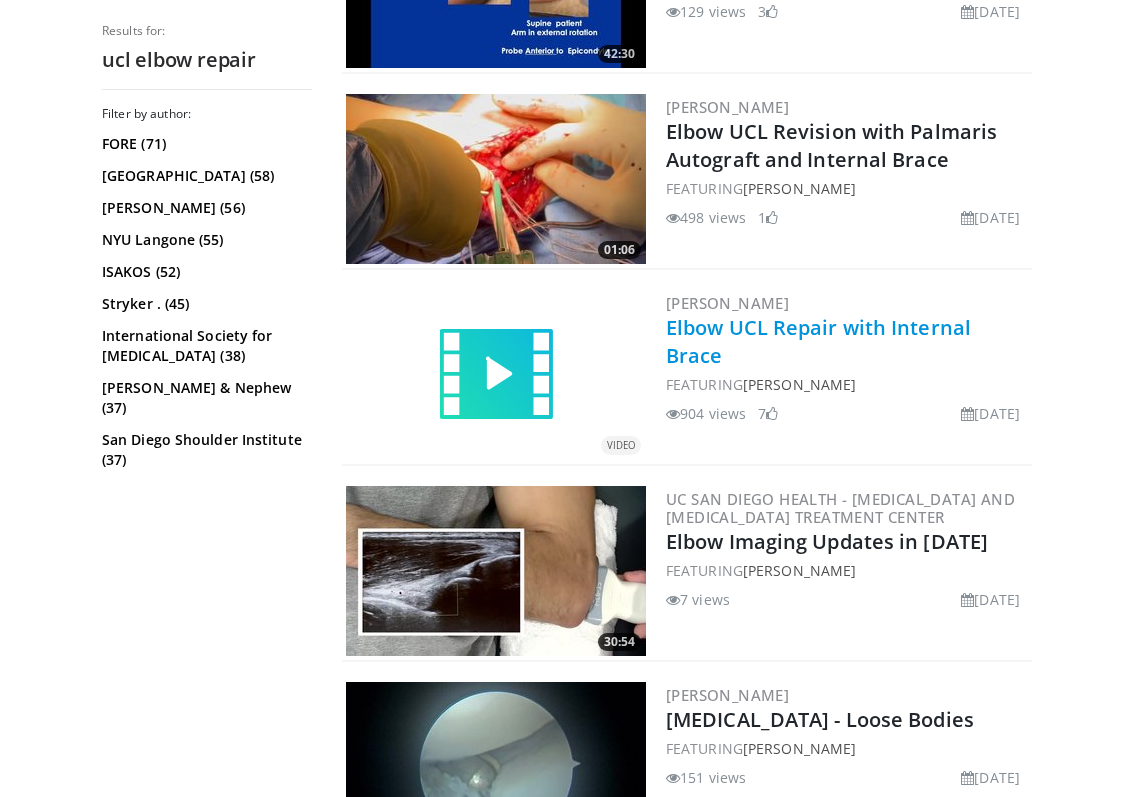 click on "Elbow UCL Repair with Internal Brace" at bounding box center (818, 341) 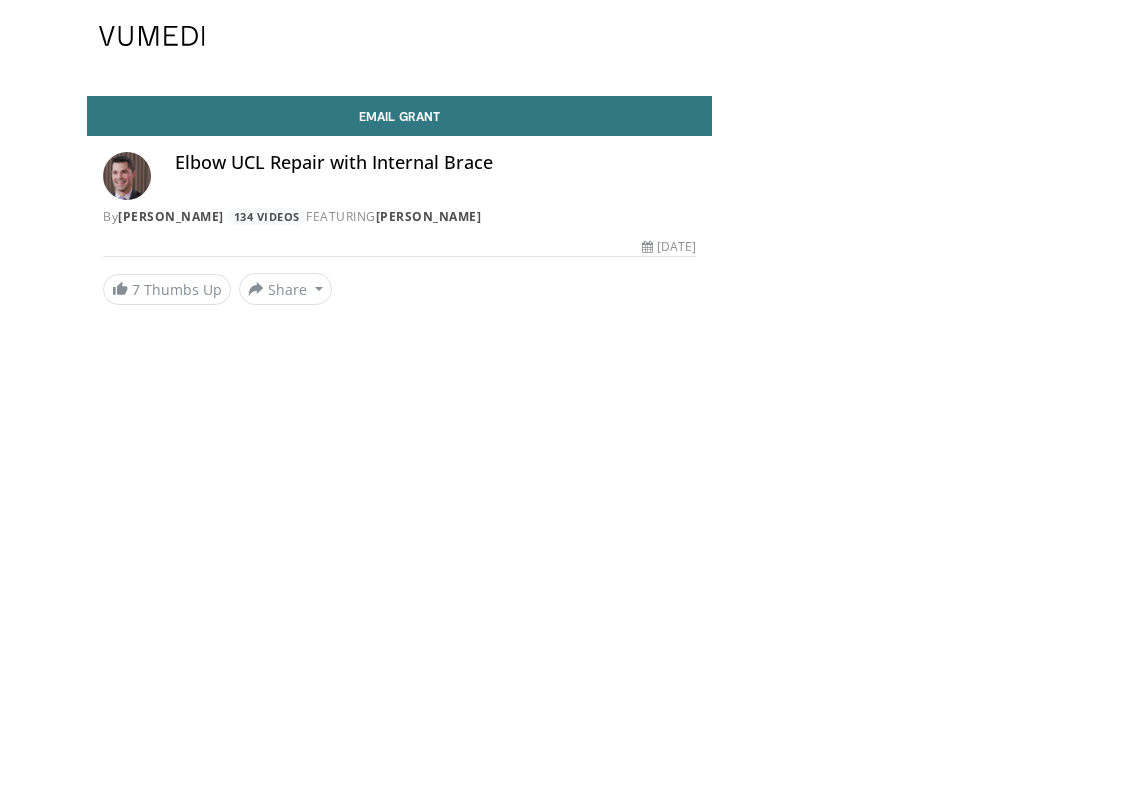 scroll, scrollTop: 0, scrollLeft: 0, axis: both 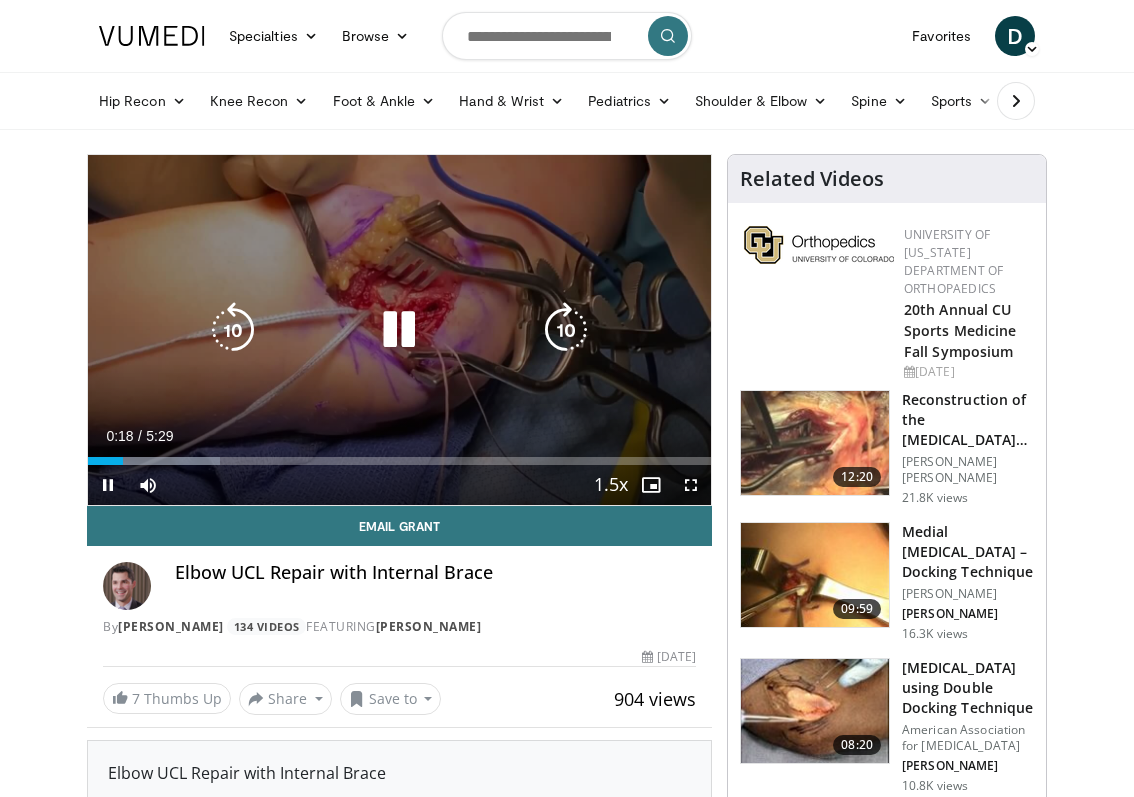 click at bounding box center [399, 330] 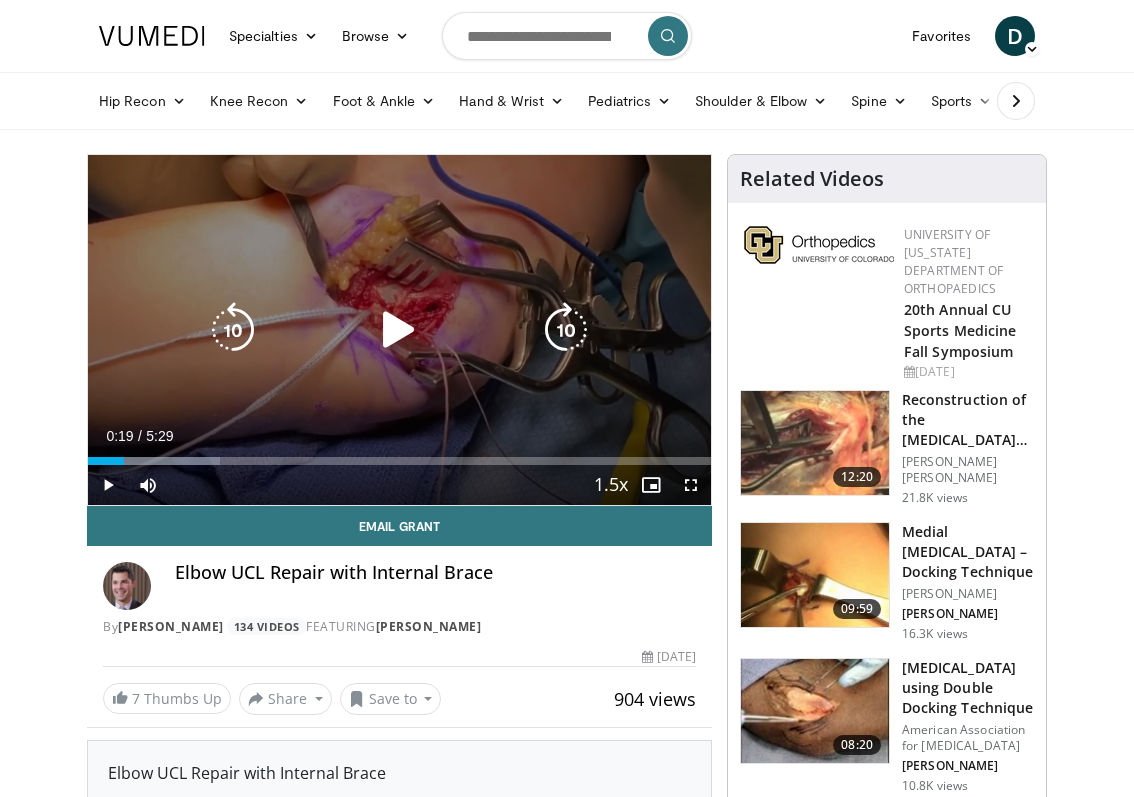 type 